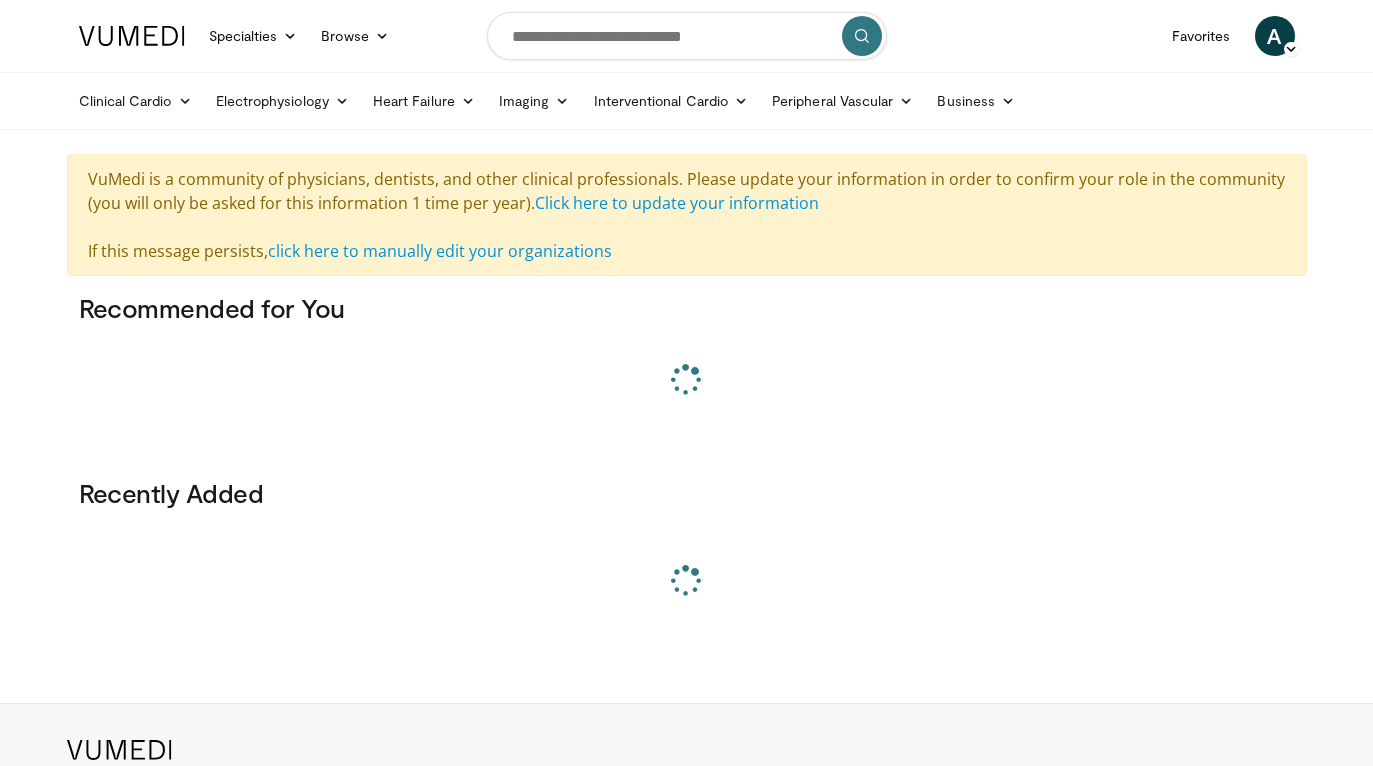 scroll, scrollTop: 0, scrollLeft: 0, axis: both 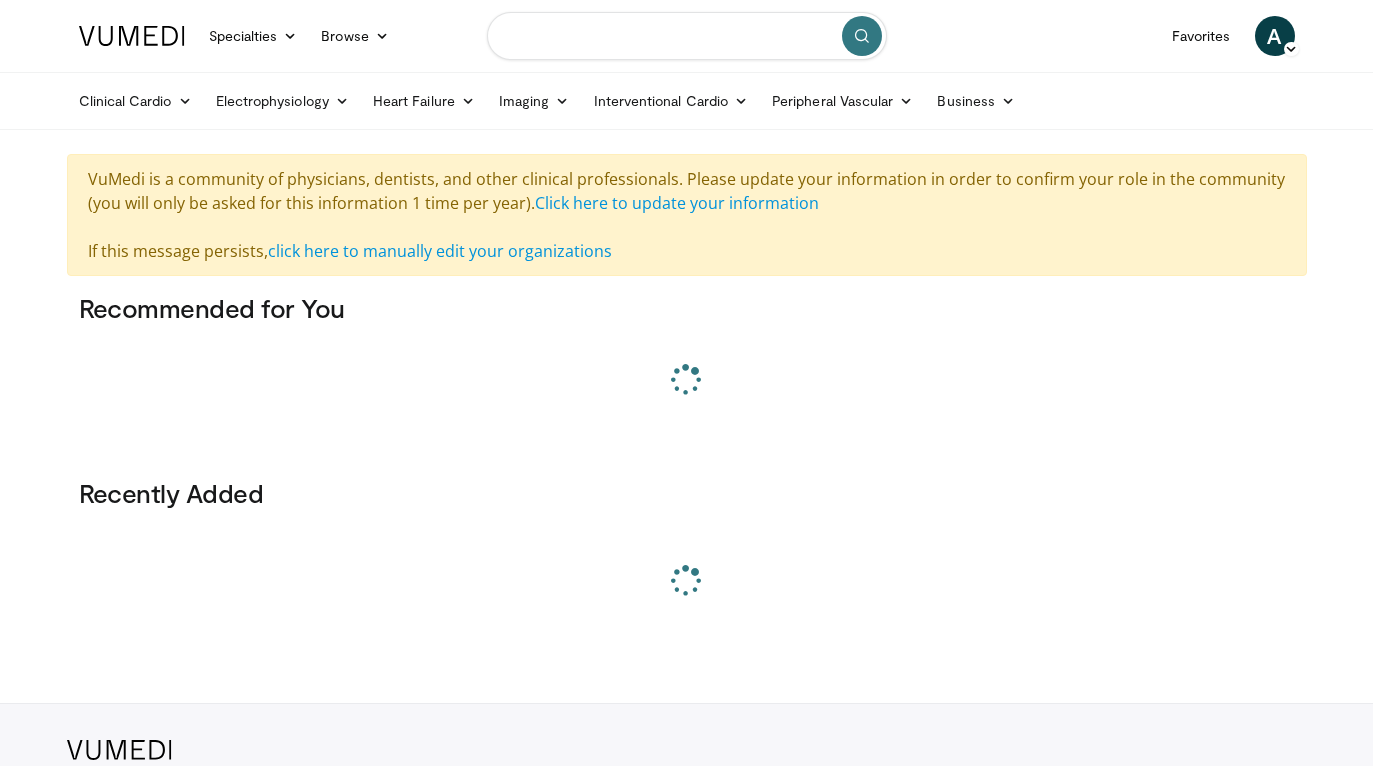 click at bounding box center [687, 36] 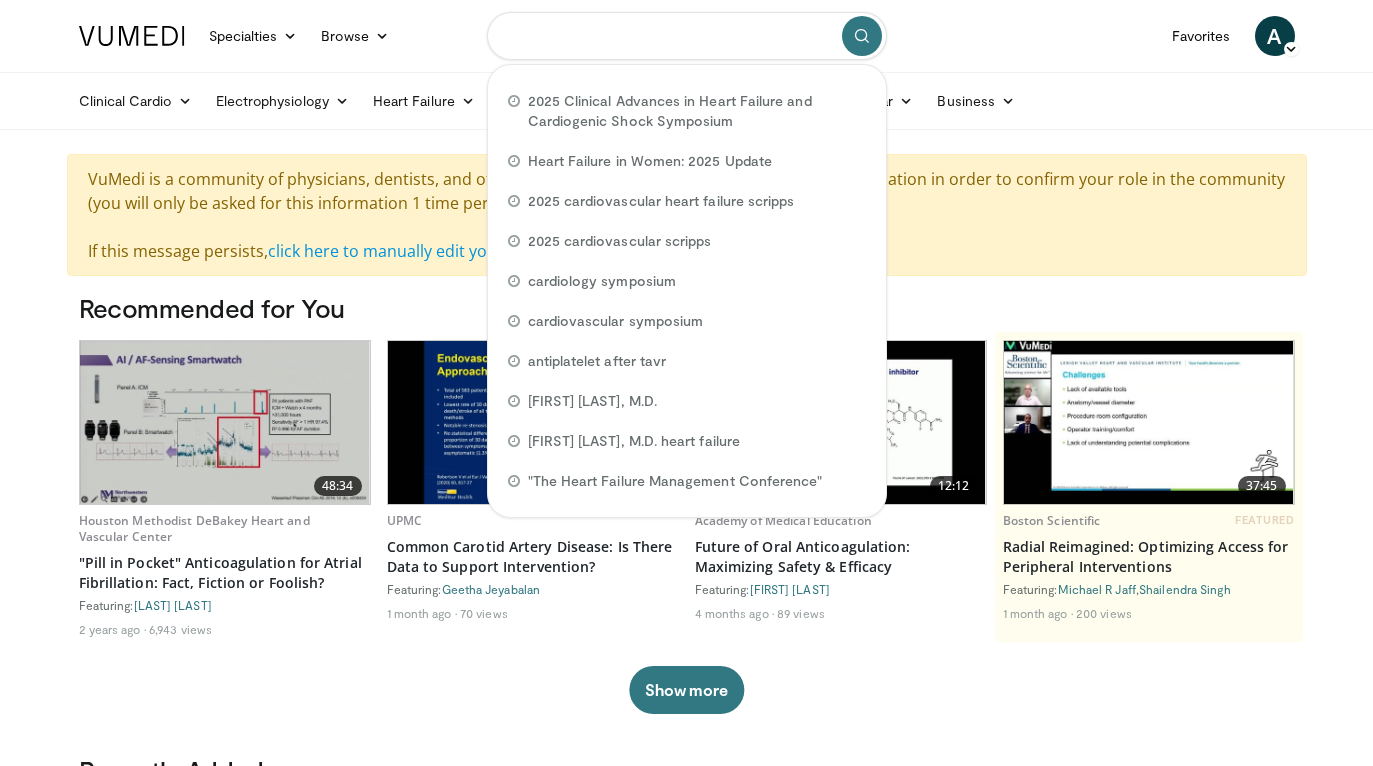 paste on "**********" 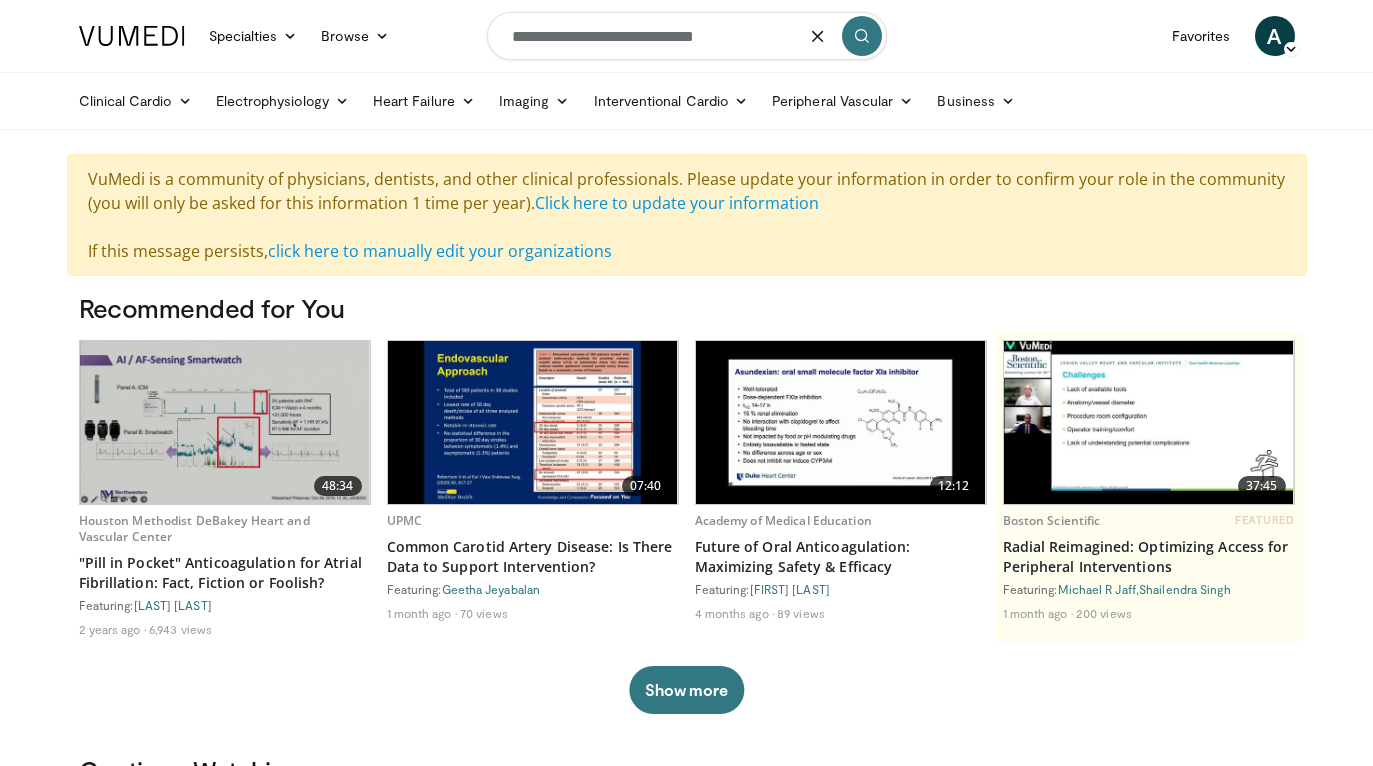 type on "**********" 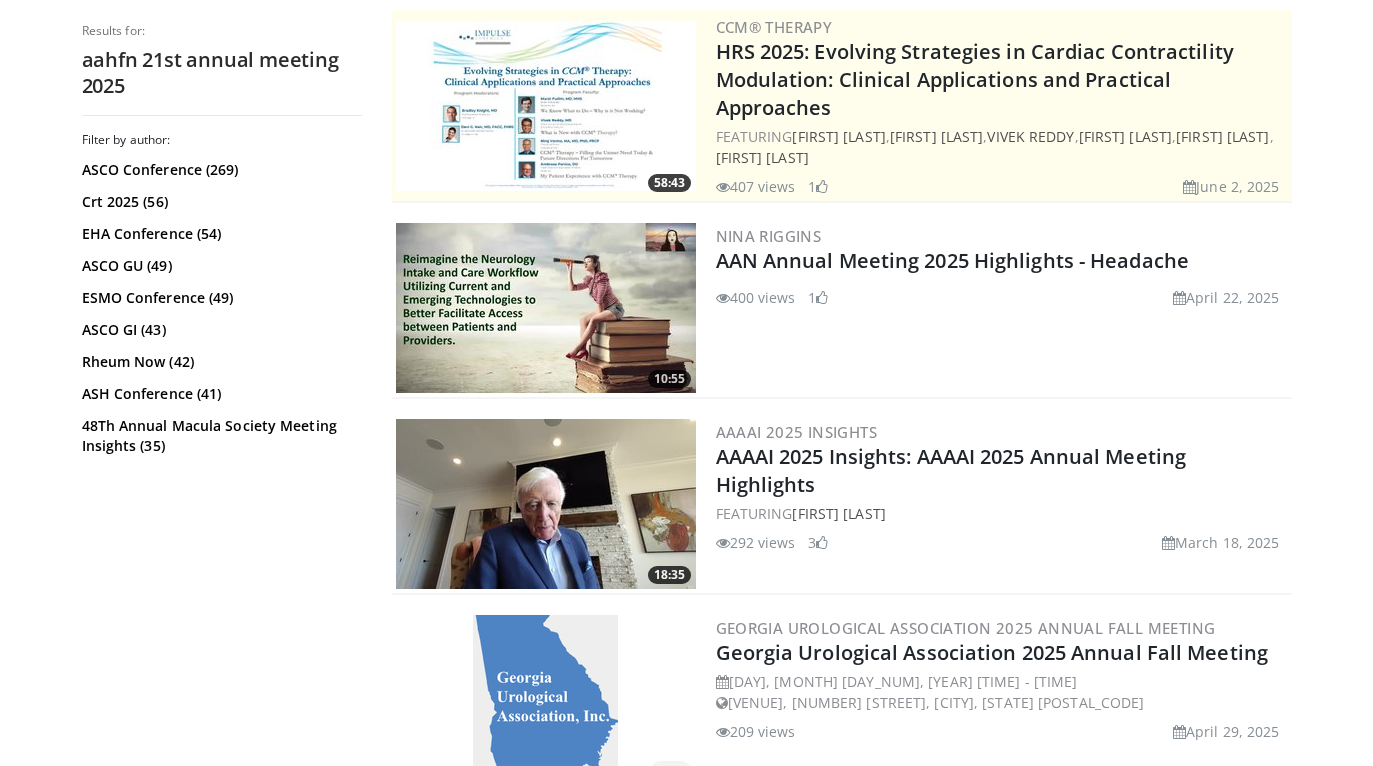 scroll, scrollTop: 17, scrollLeft: 0, axis: vertical 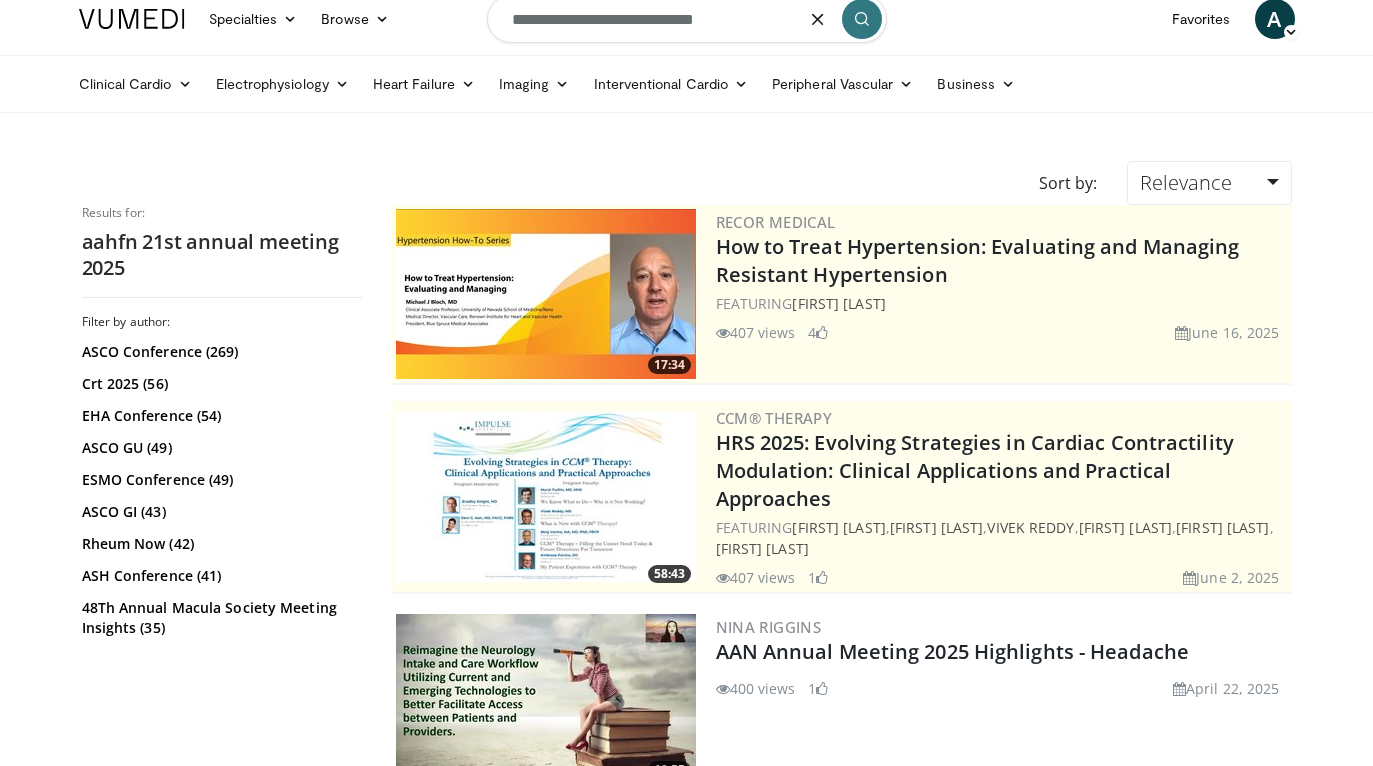drag, startPoint x: 756, startPoint y: 29, endPoint x: 559, endPoint y: 17, distance: 197.36514 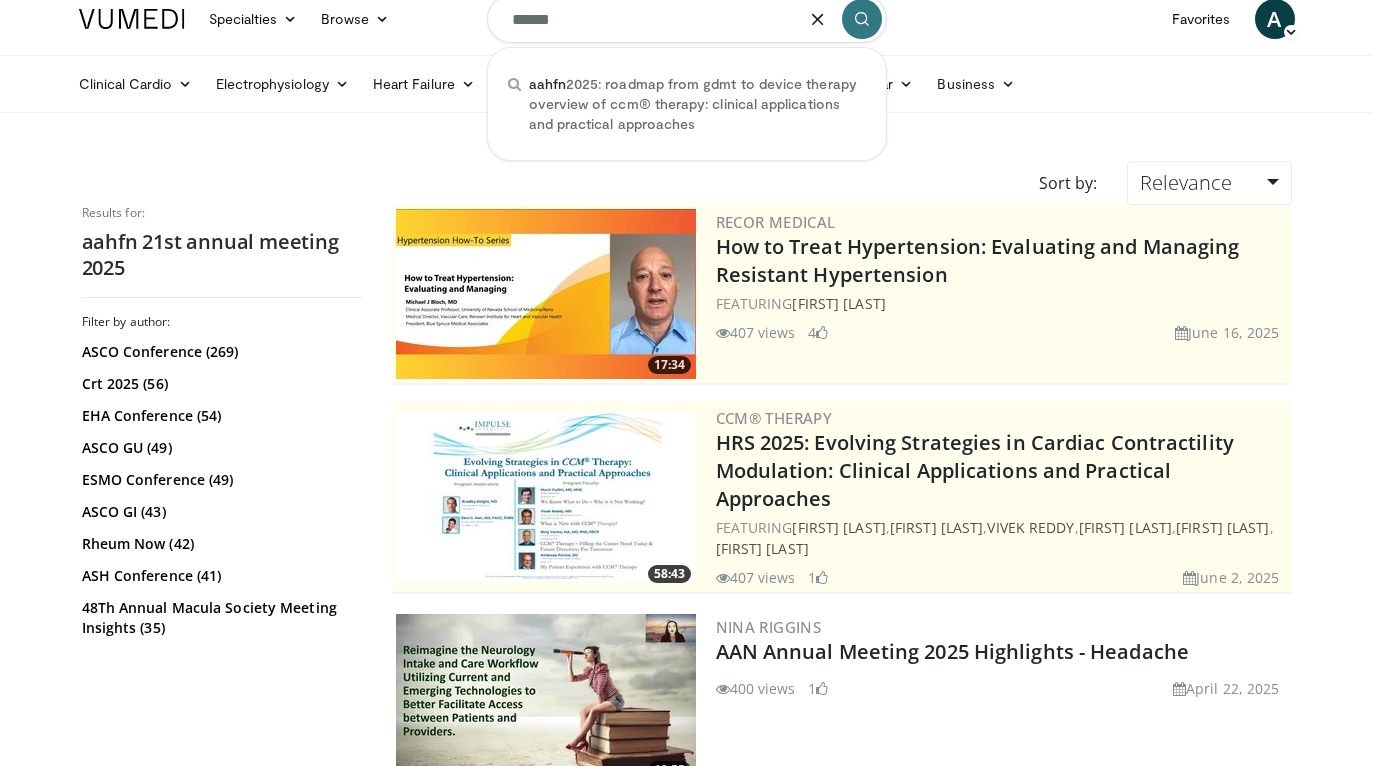 type on "*****" 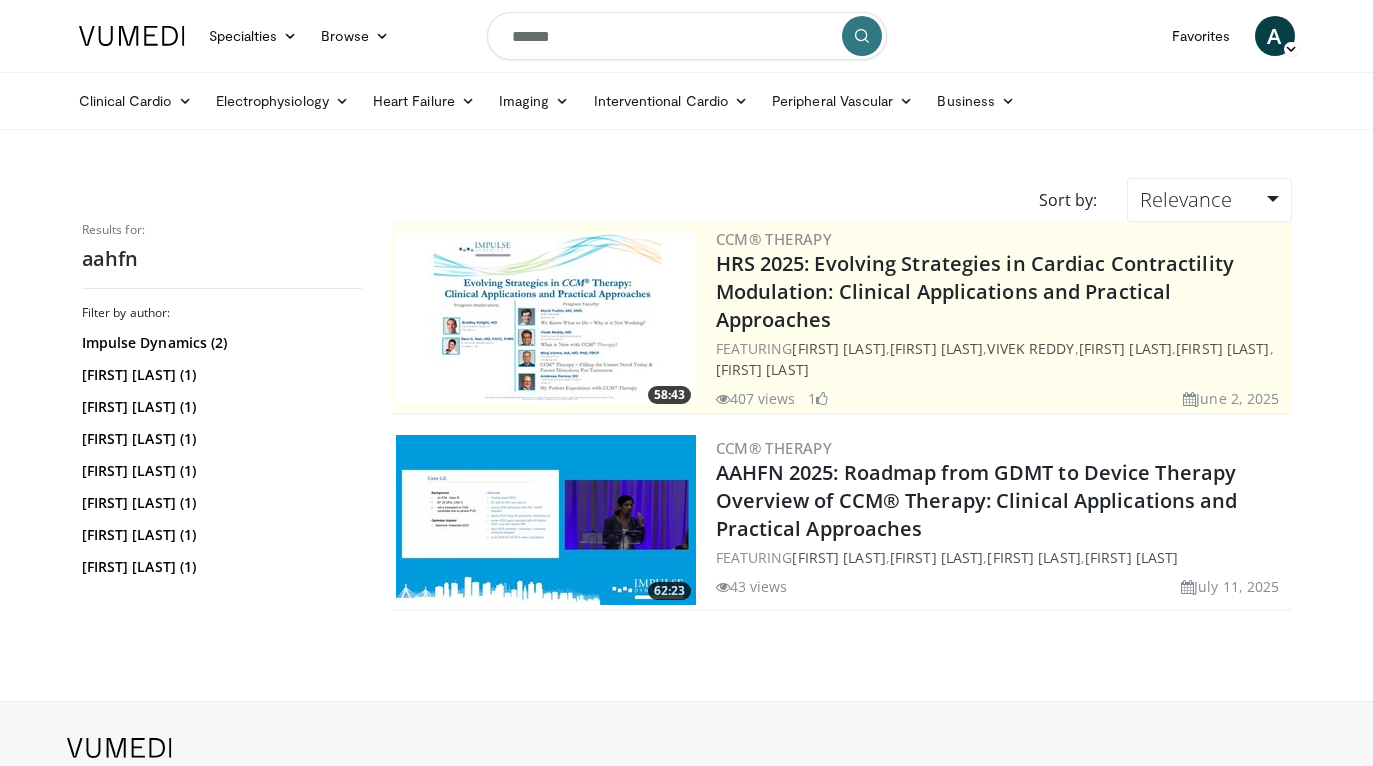 scroll, scrollTop: 0, scrollLeft: 0, axis: both 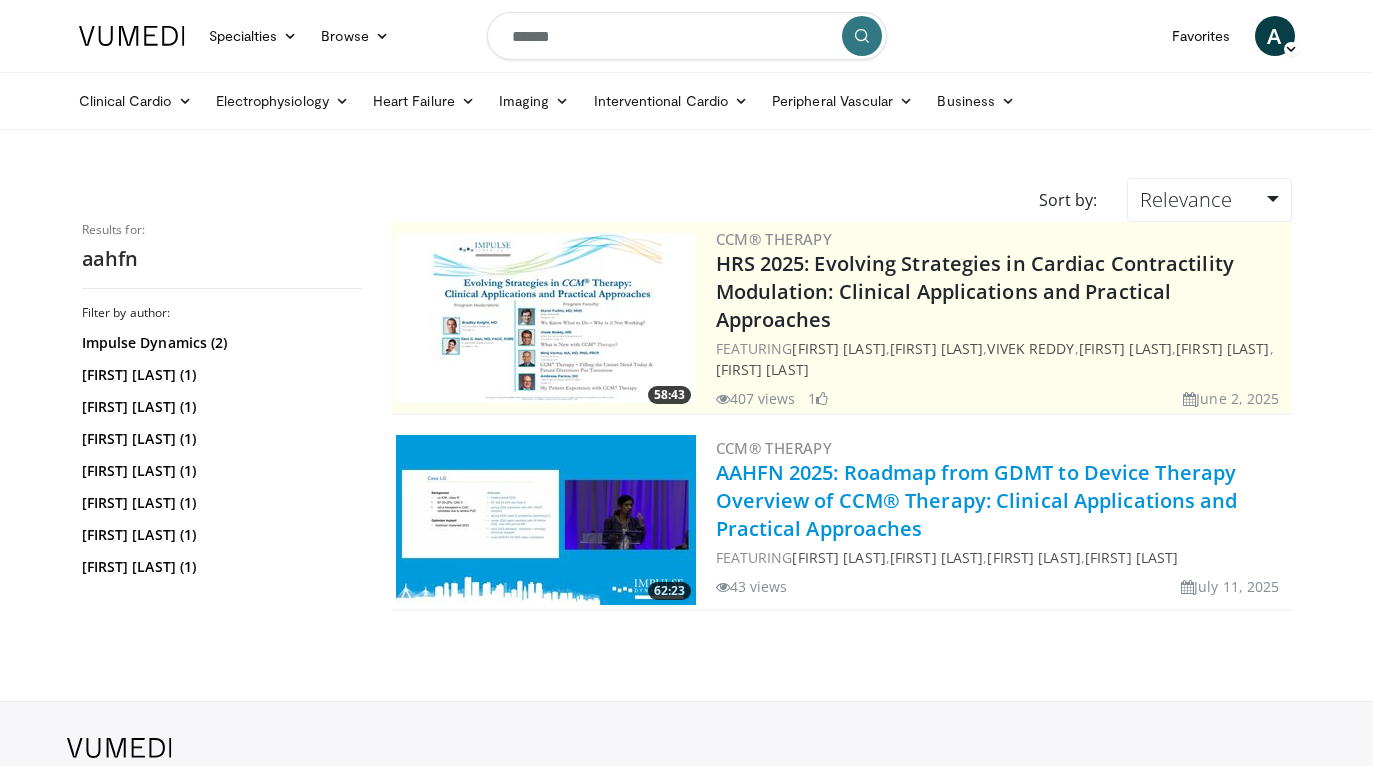 click on "AAHFN 2025: Roadmap from GDMT to Device Therapy Overview of CCM® Therapy: Clinical Applications and Practical Approaches" at bounding box center [977, 500] 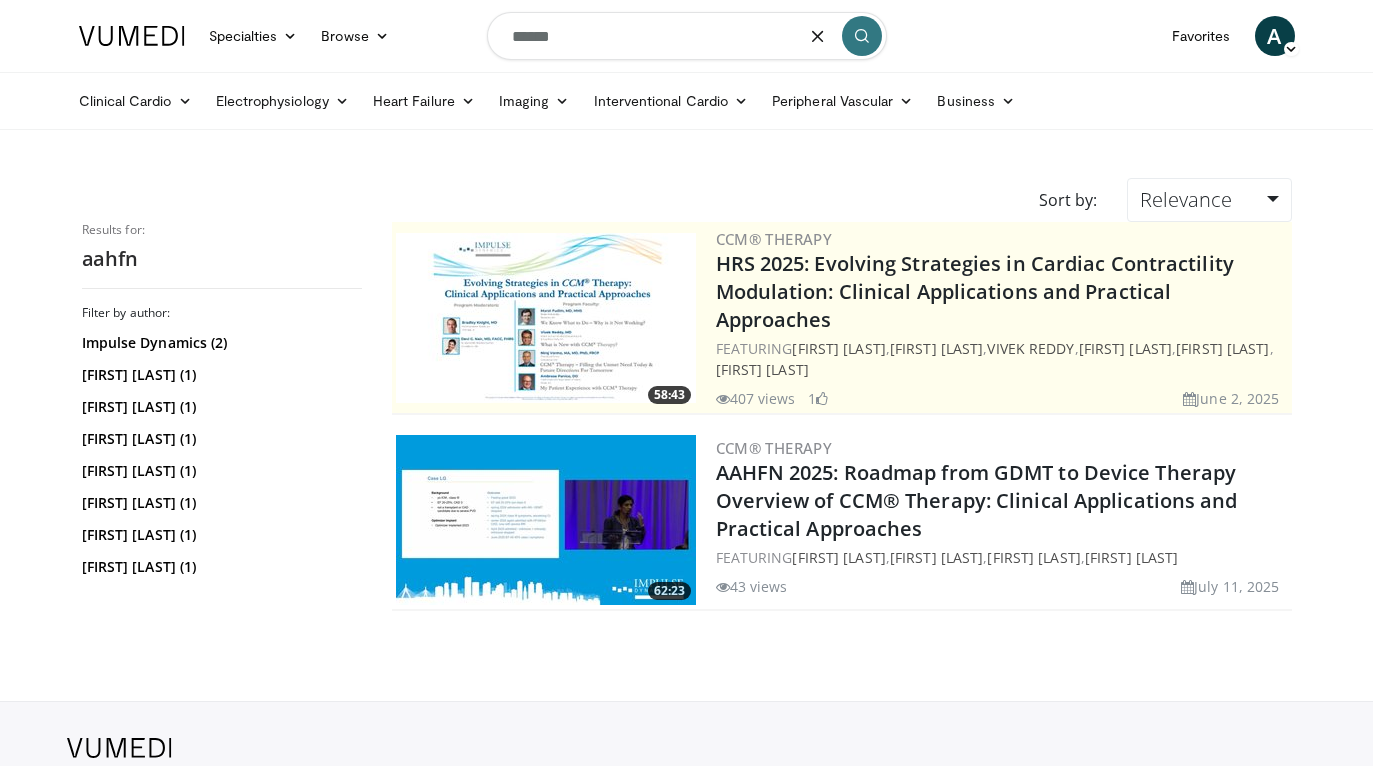click on "*****" at bounding box center (687, 36) 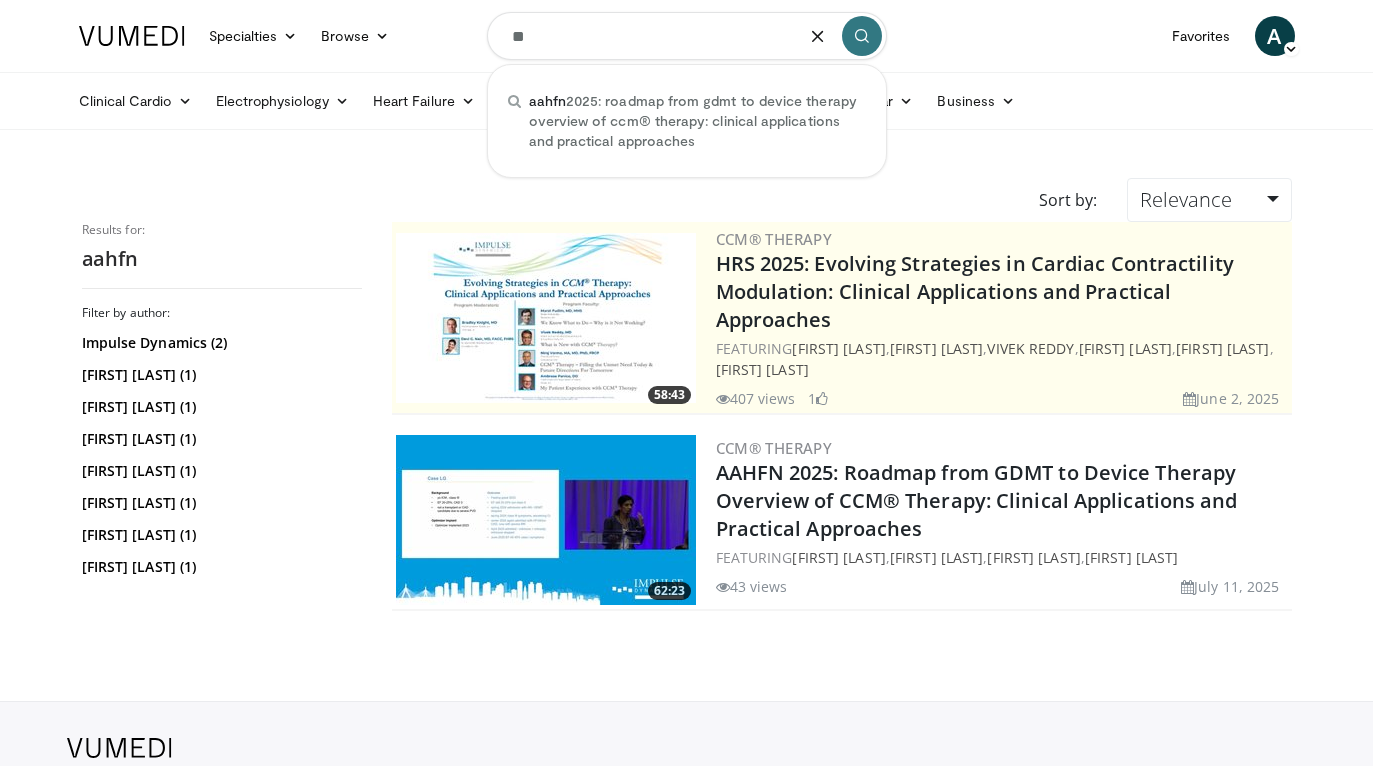 type on "*" 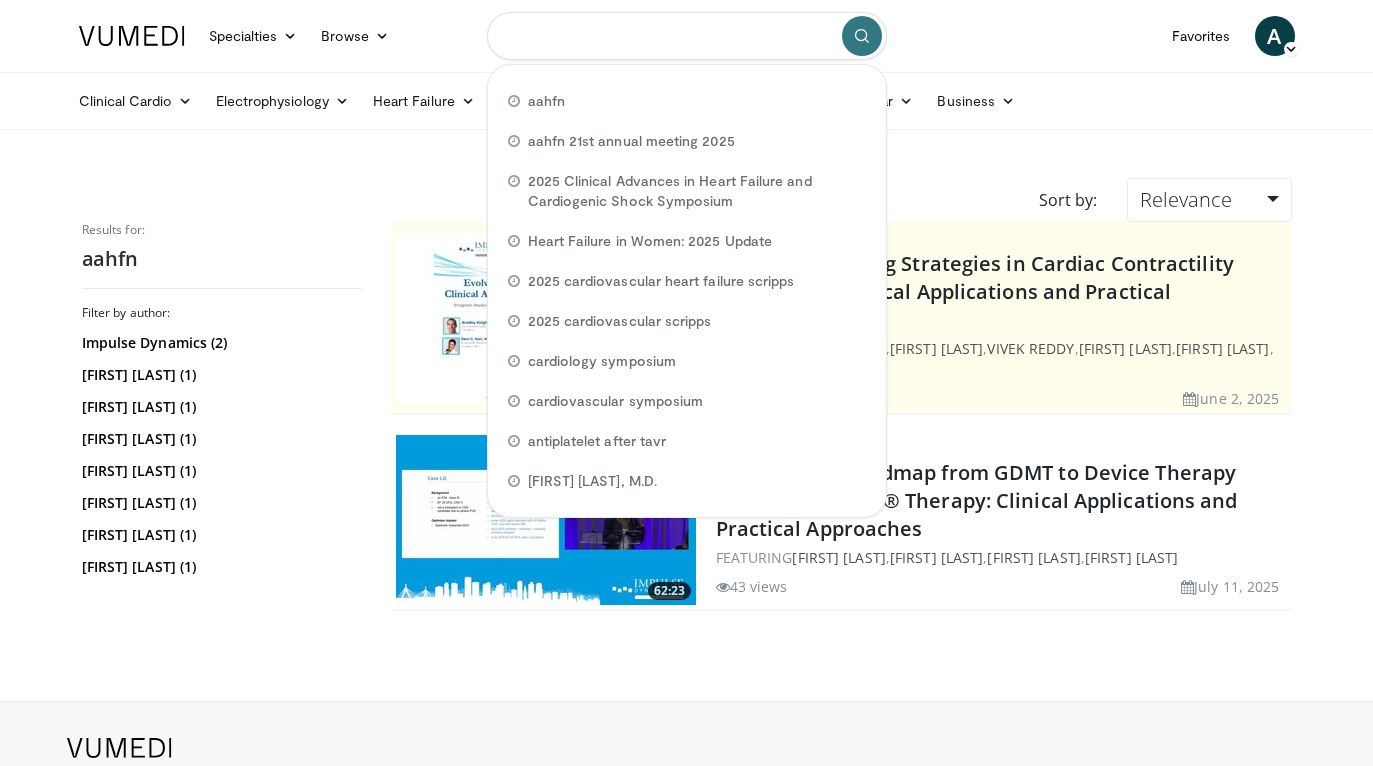 paste on "**********" 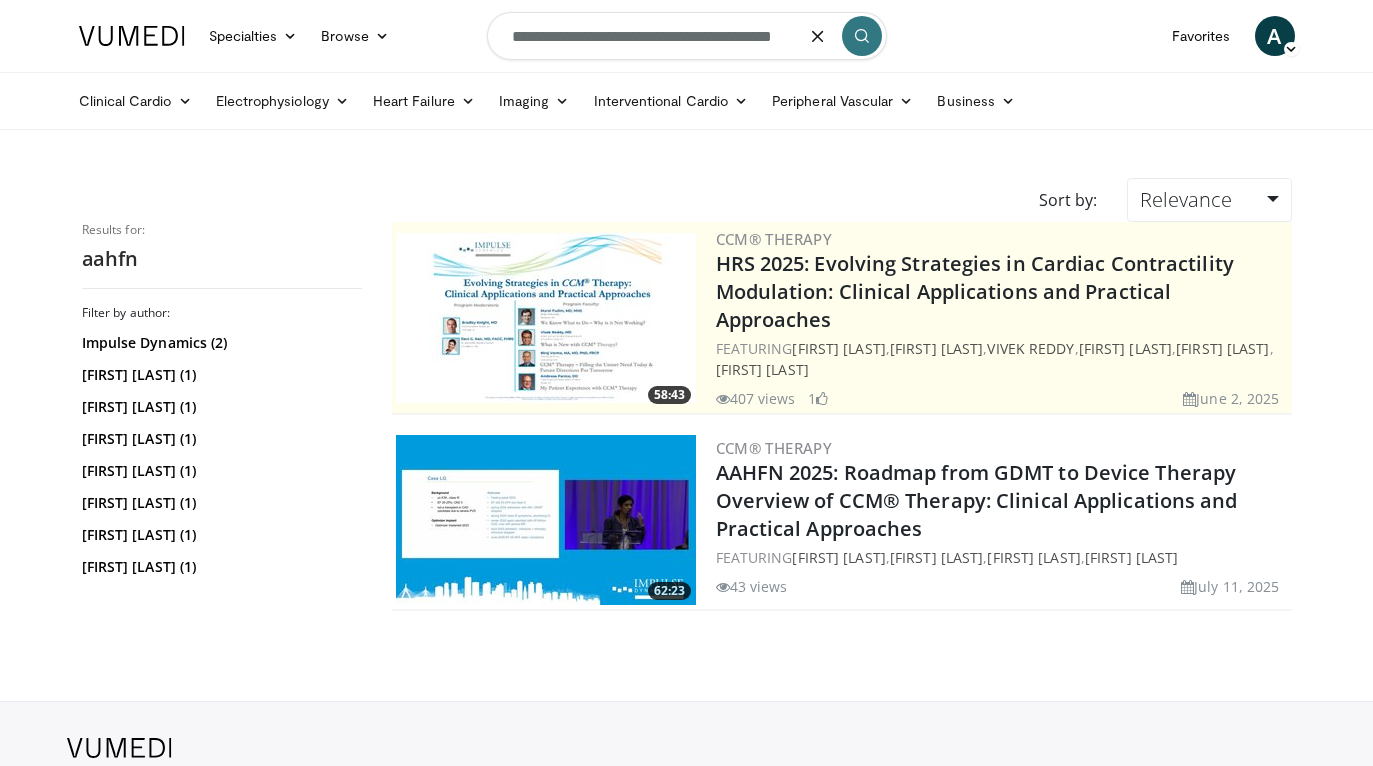type on "**********" 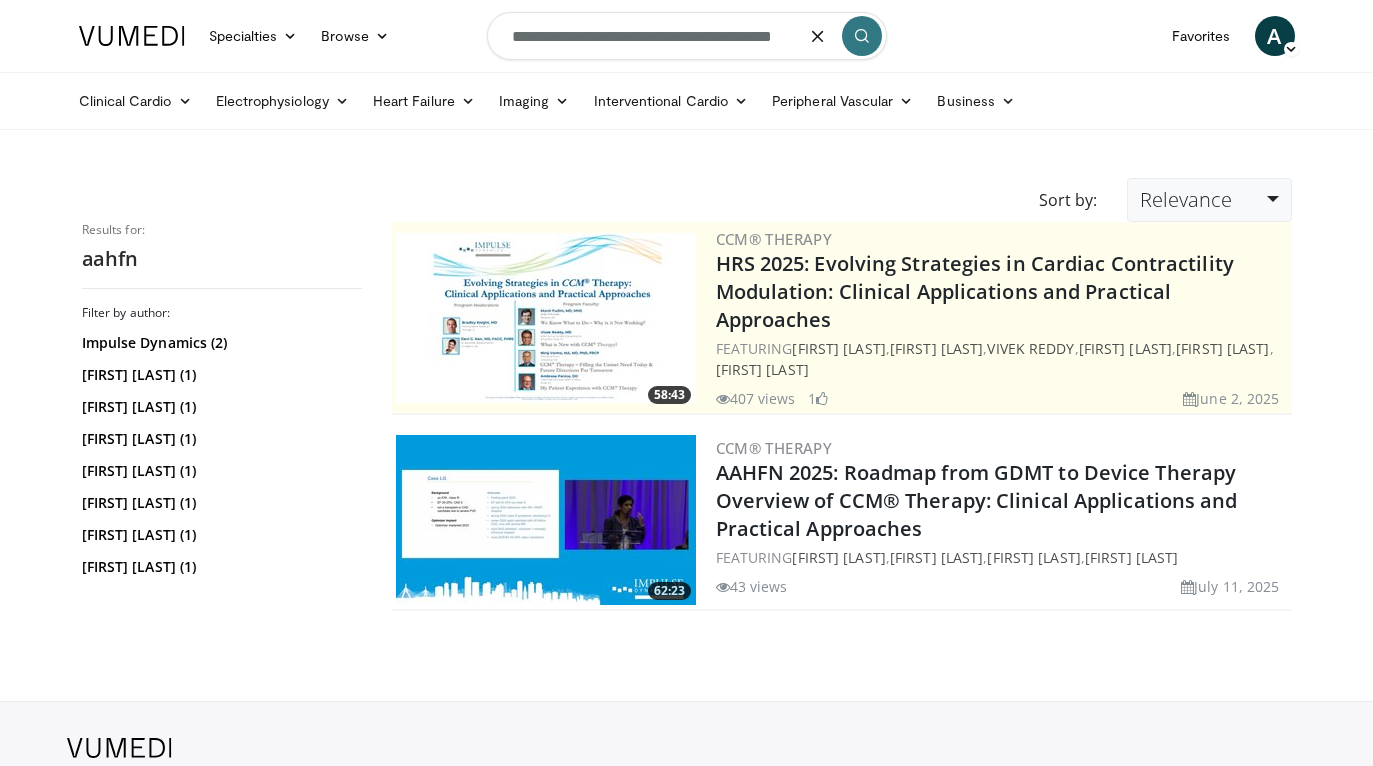 click on "Relevance" at bounding box center [1209, 200] 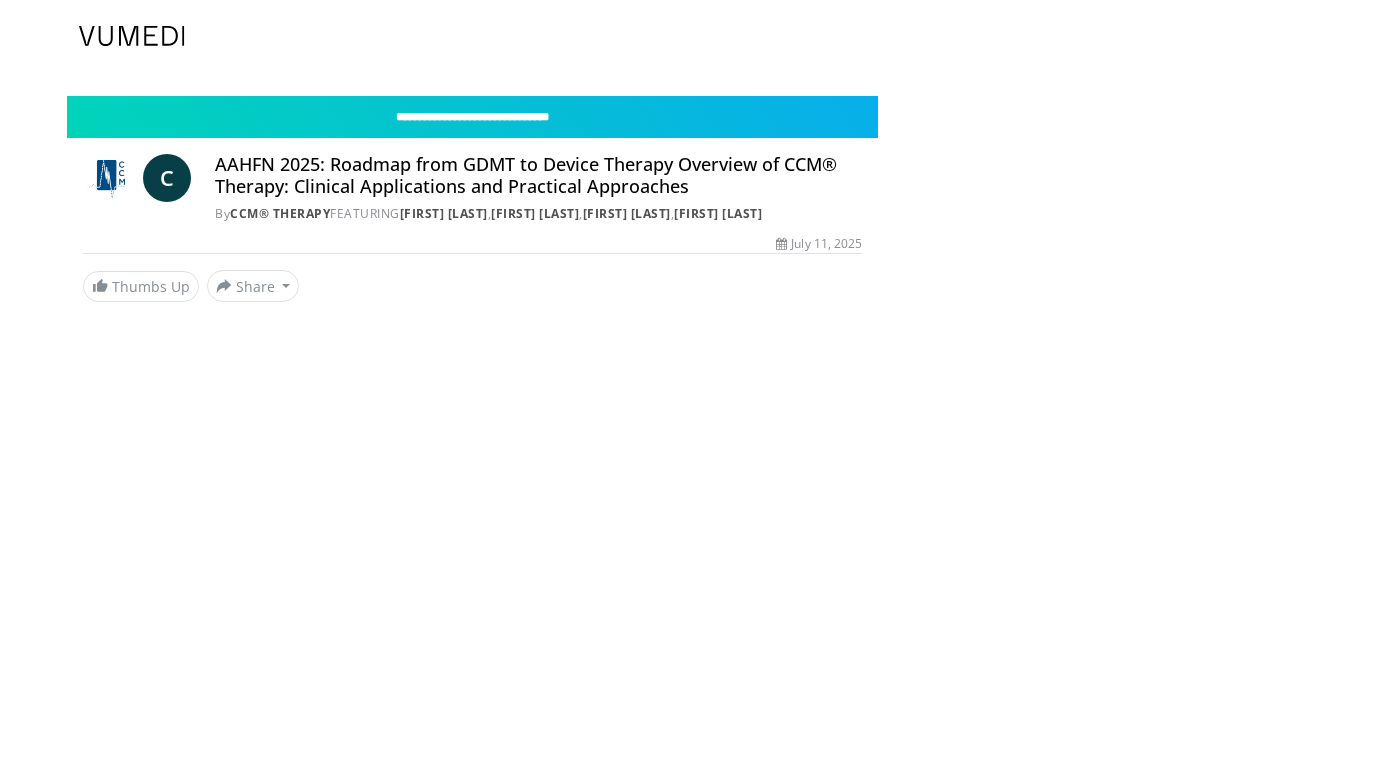 scroll, scrollTop: 0, scrollLeft: 0, axis: both 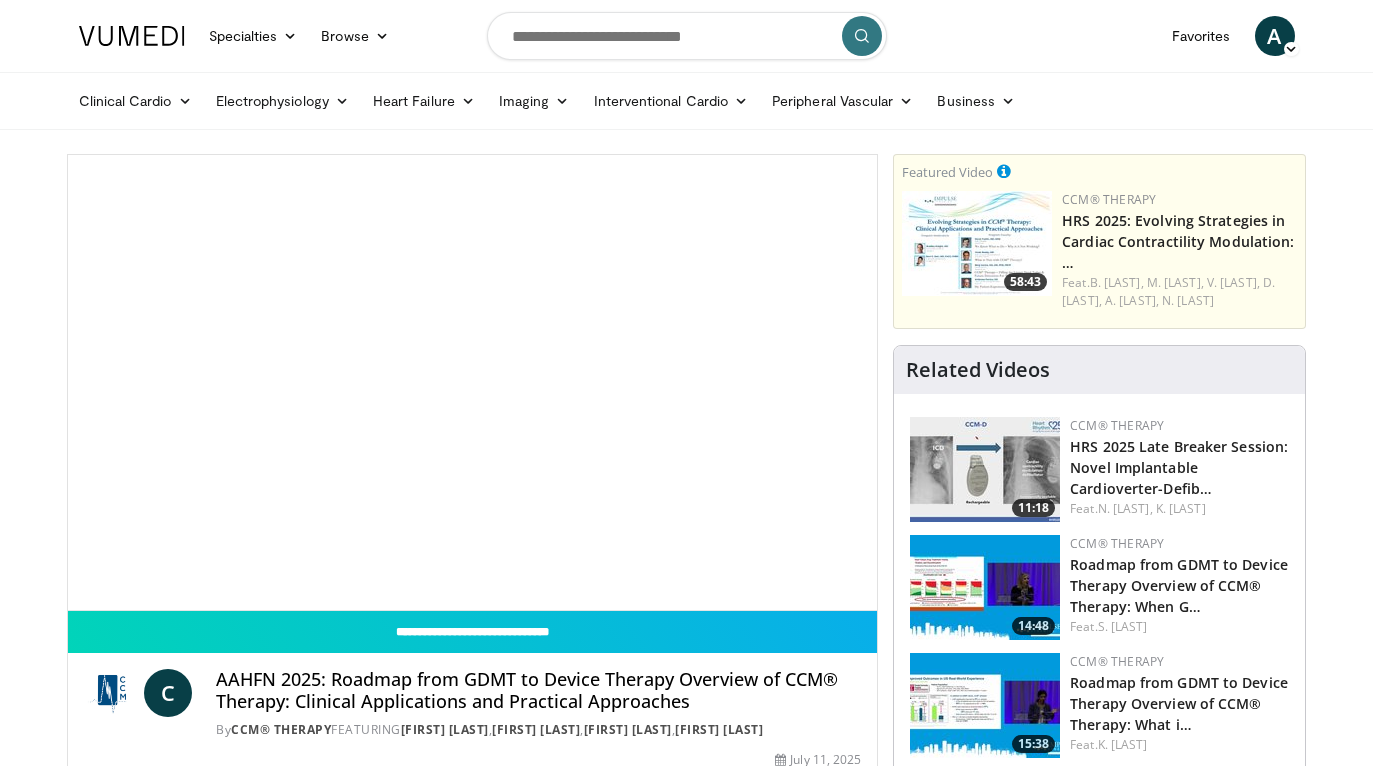 click at bounding box center (472, 383) 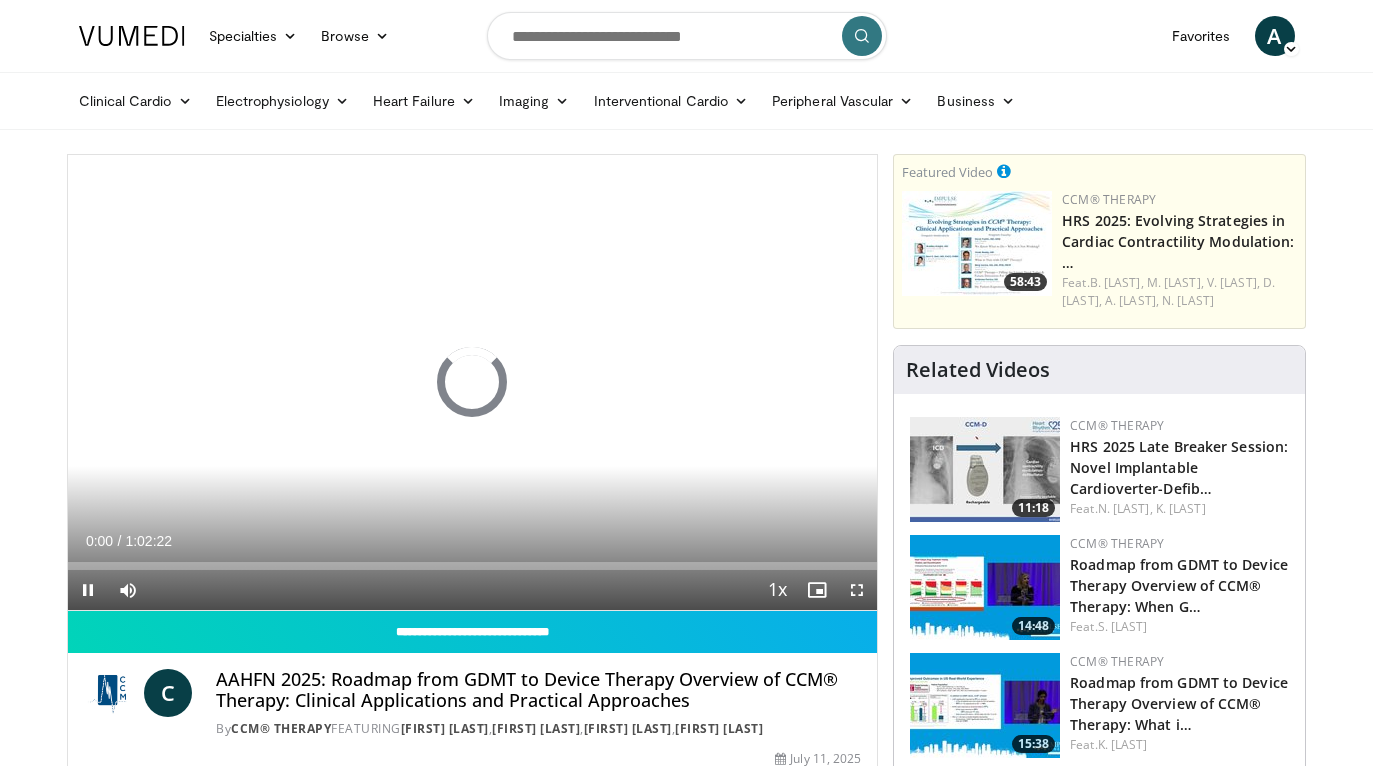 click at bounding box center [88, 590] 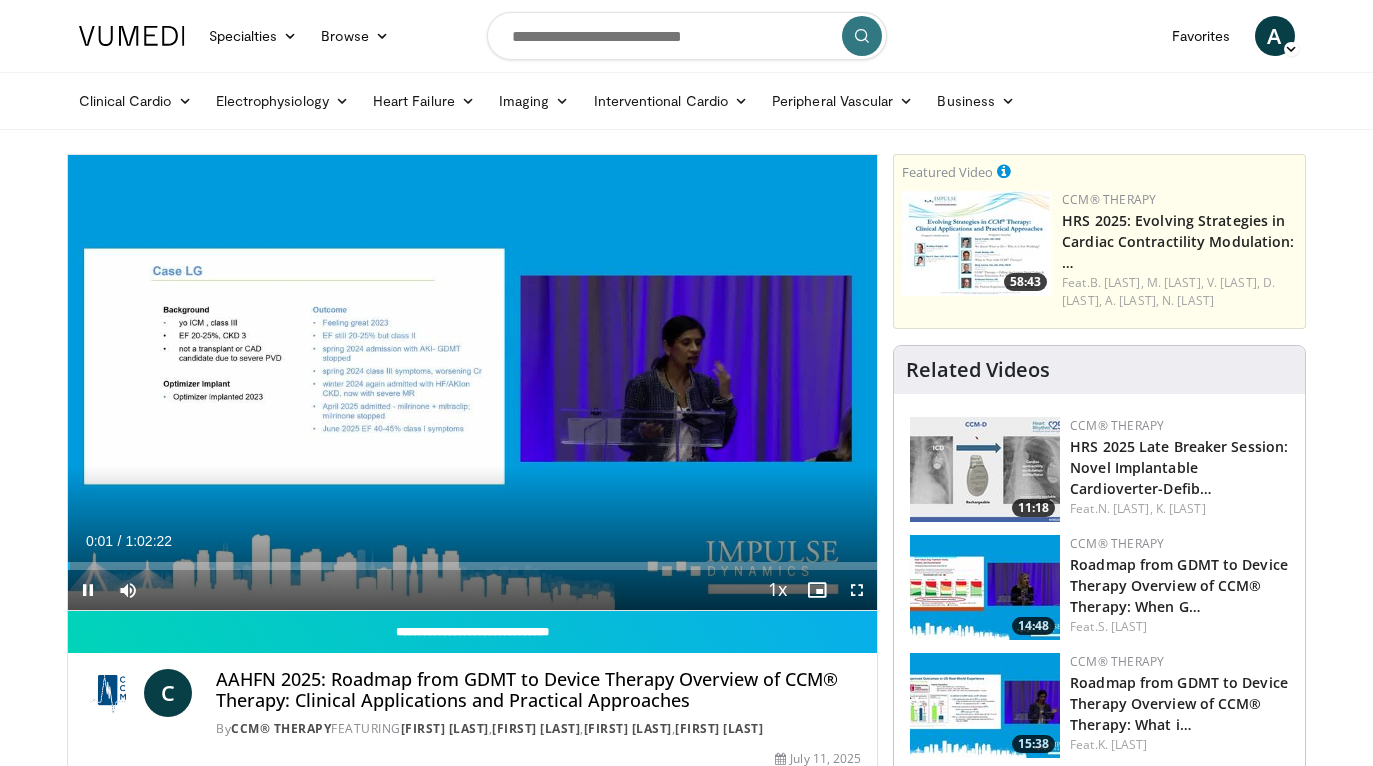 click at bounding box center (88, 590) 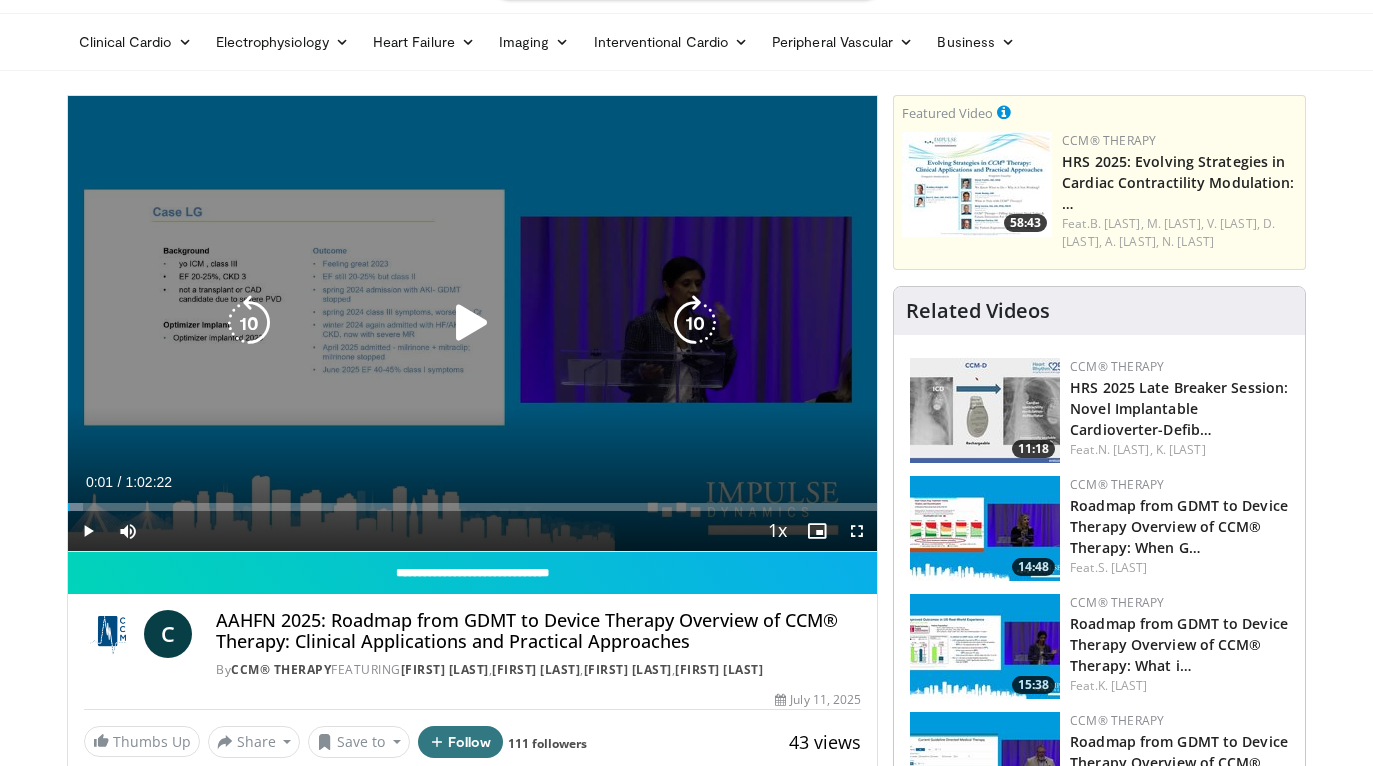 scroll, scrollTop: 259, scrollLeft: 0, axis: vertical 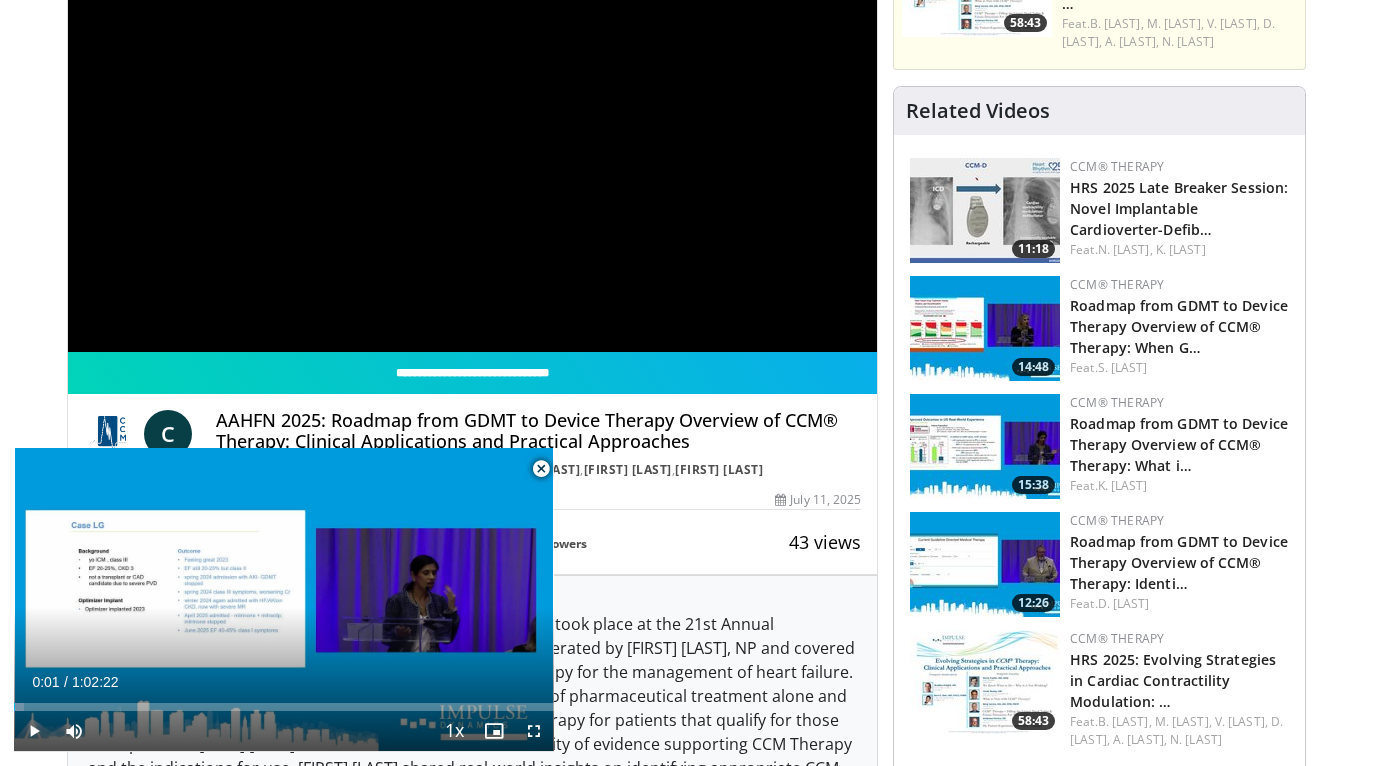 click at bounding box center (541, 469) 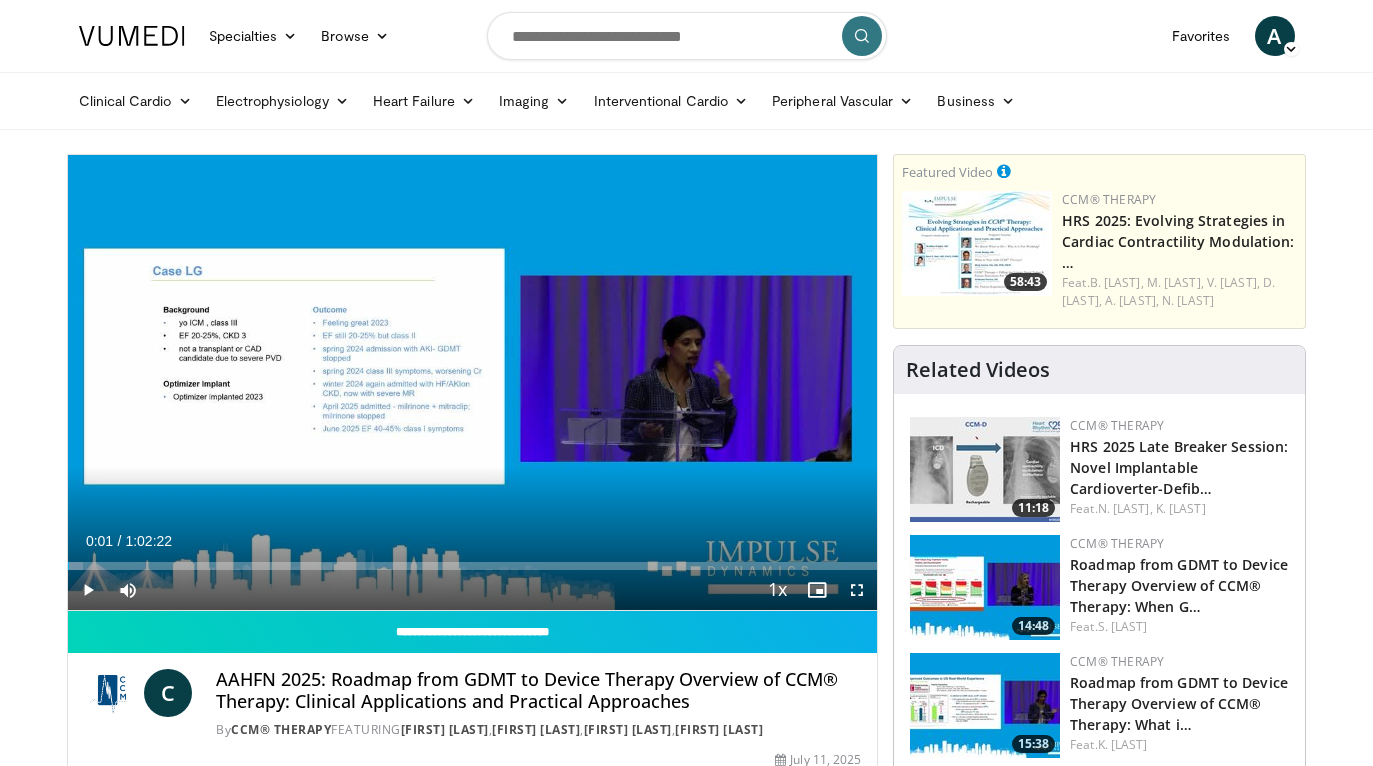 scroll, scrollTop: 0, scrollLeft: 0, axis: both 